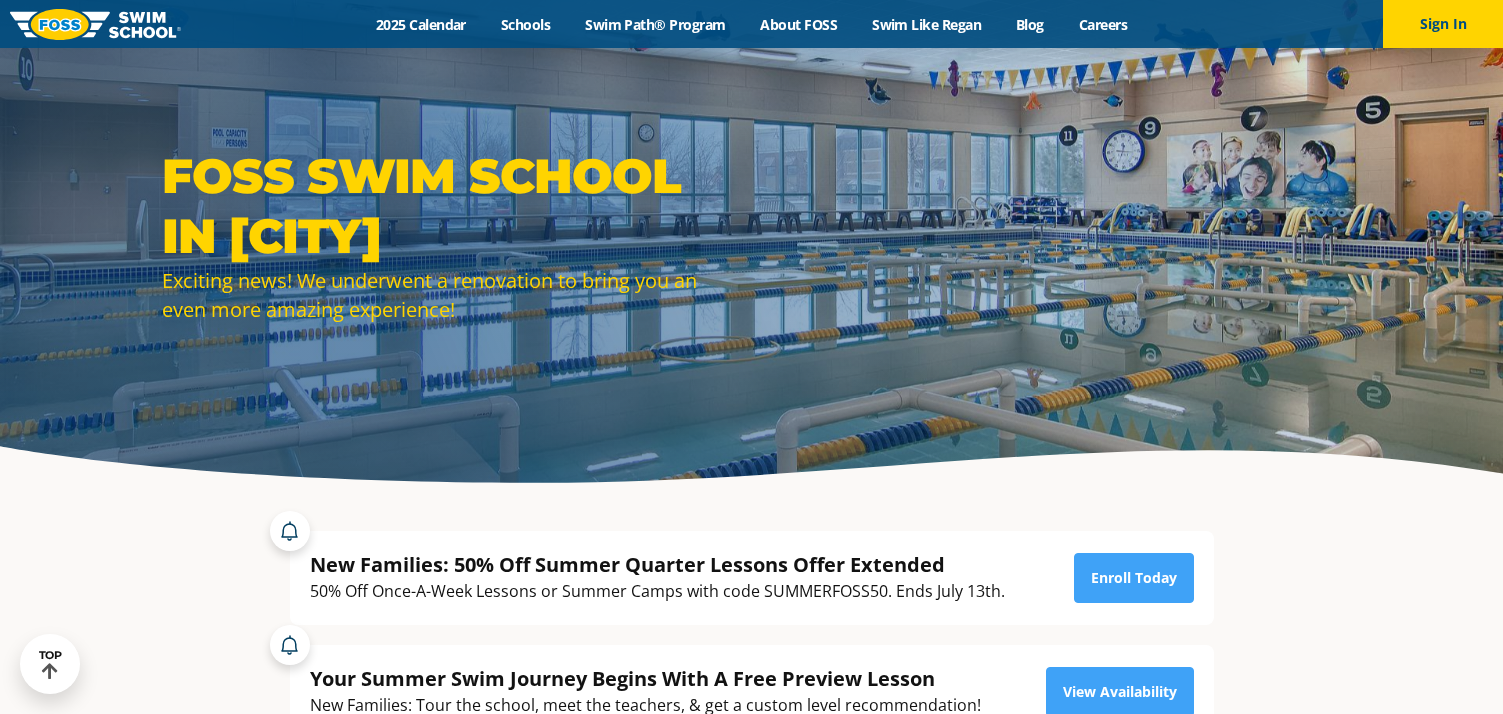 scroll, scrollTop: 279, scrollLeft: 0, axis: vertical 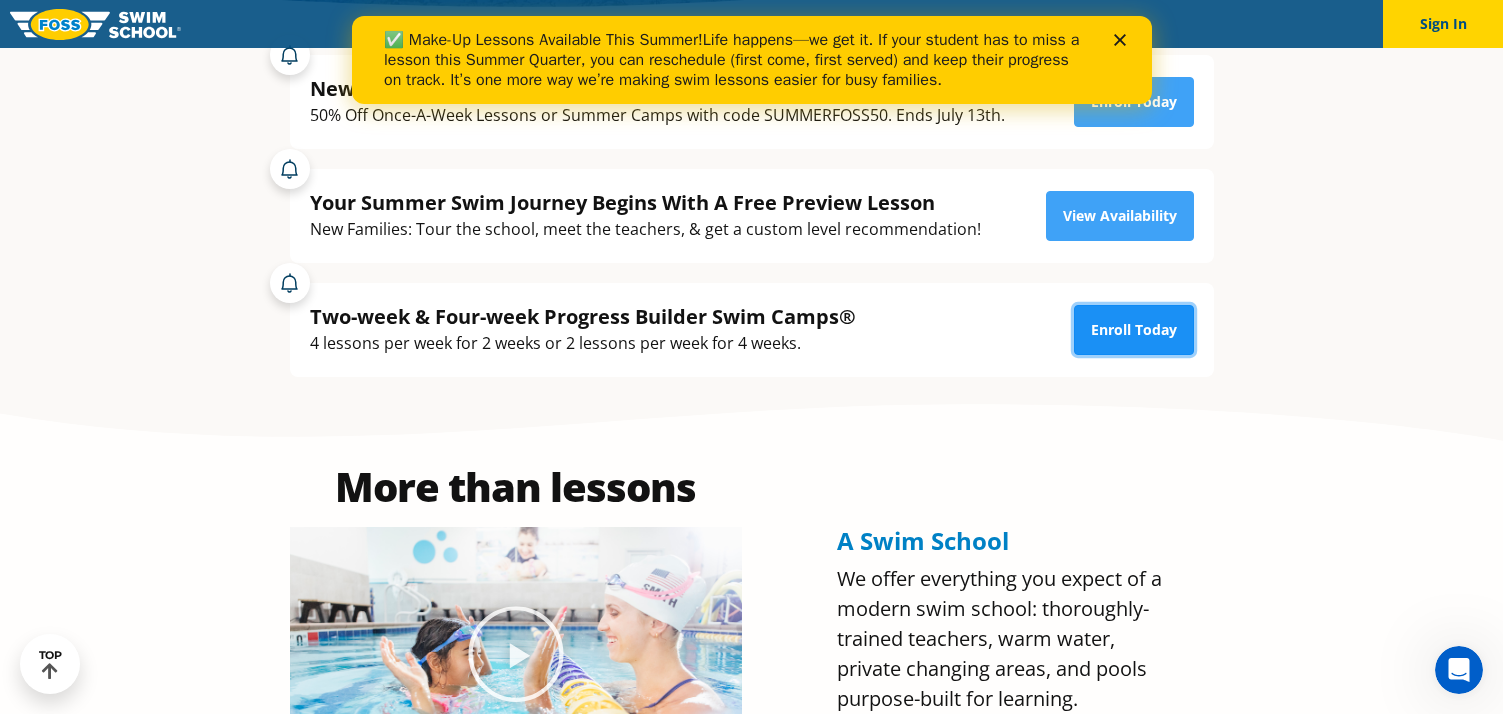 click on "Enroll Today" at bounding box center (1134, 330) 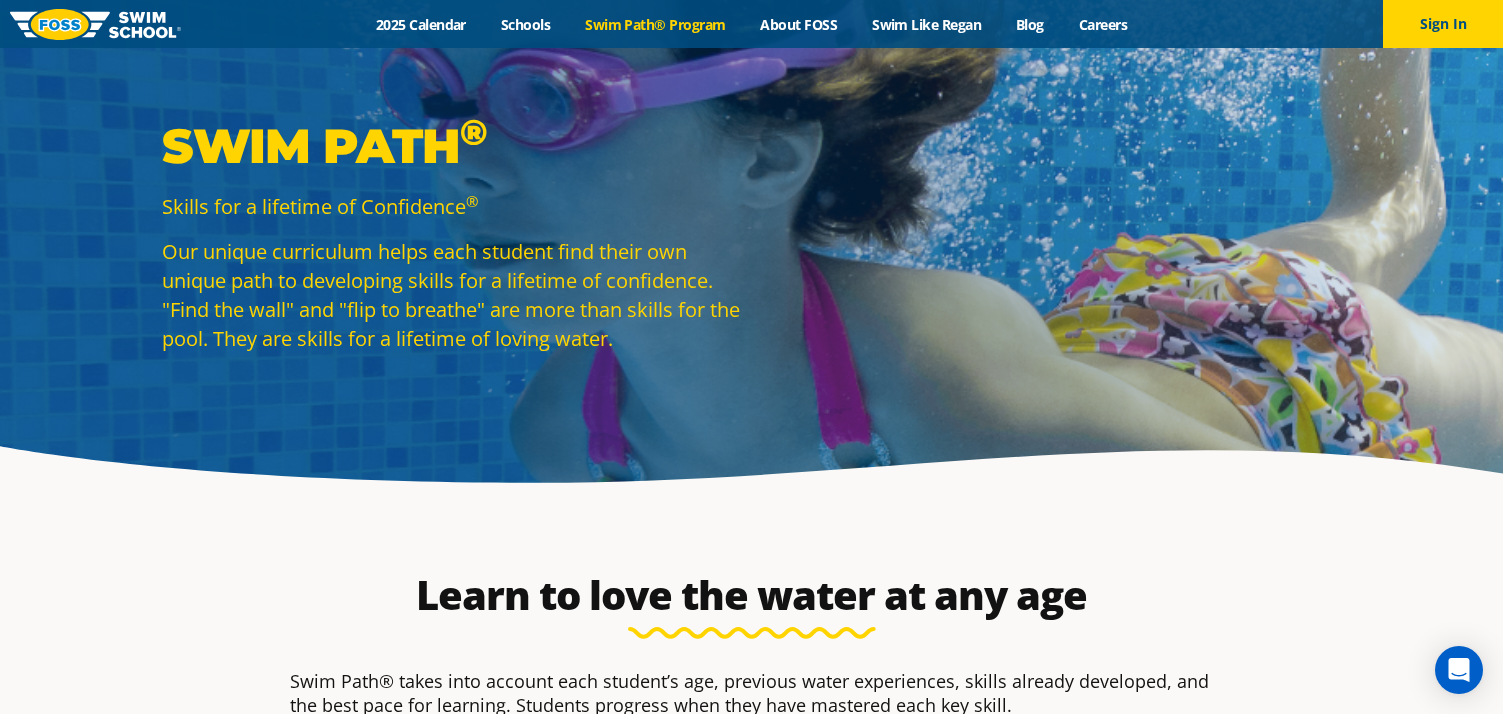 scroll, scrollTop: 0, scrollLeft: 0, axis: both 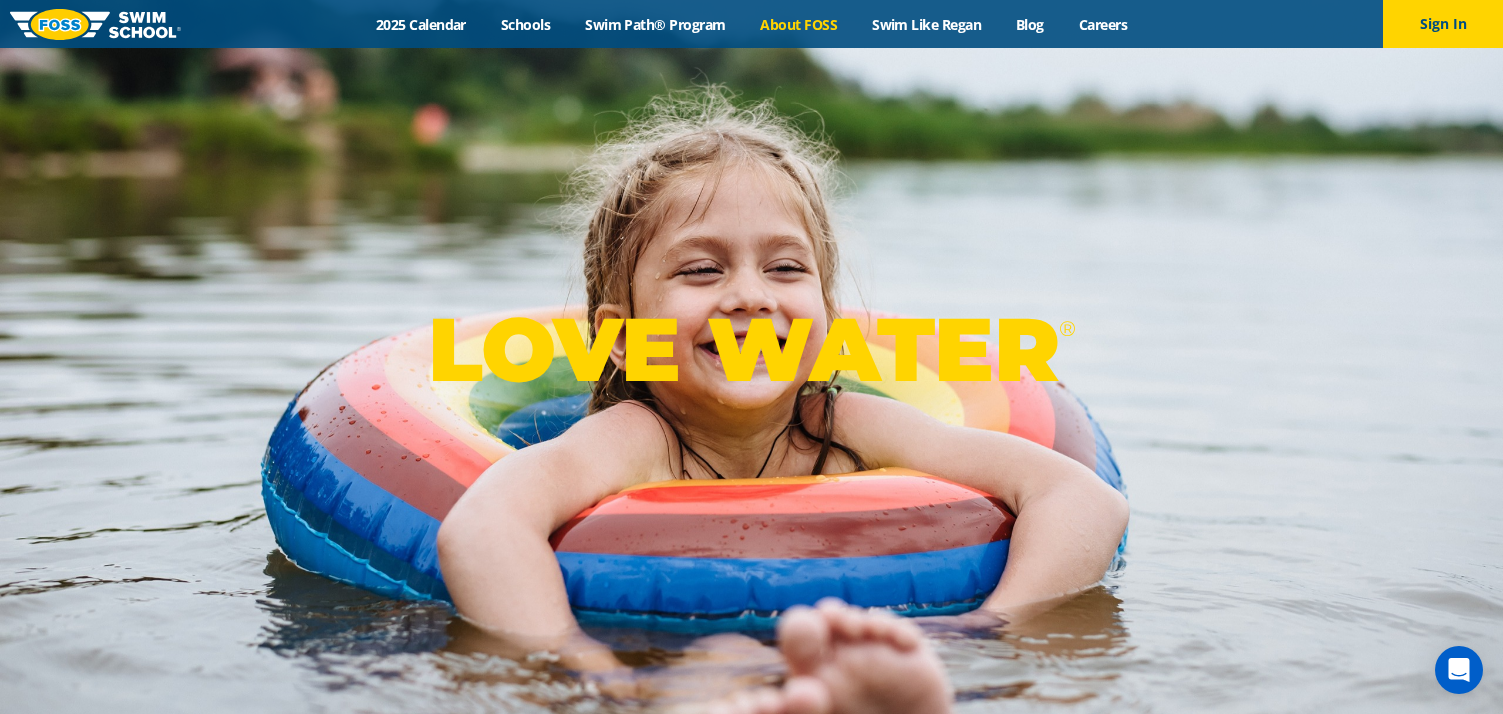 click on "About FOSS" at bounding box center [799, 24] 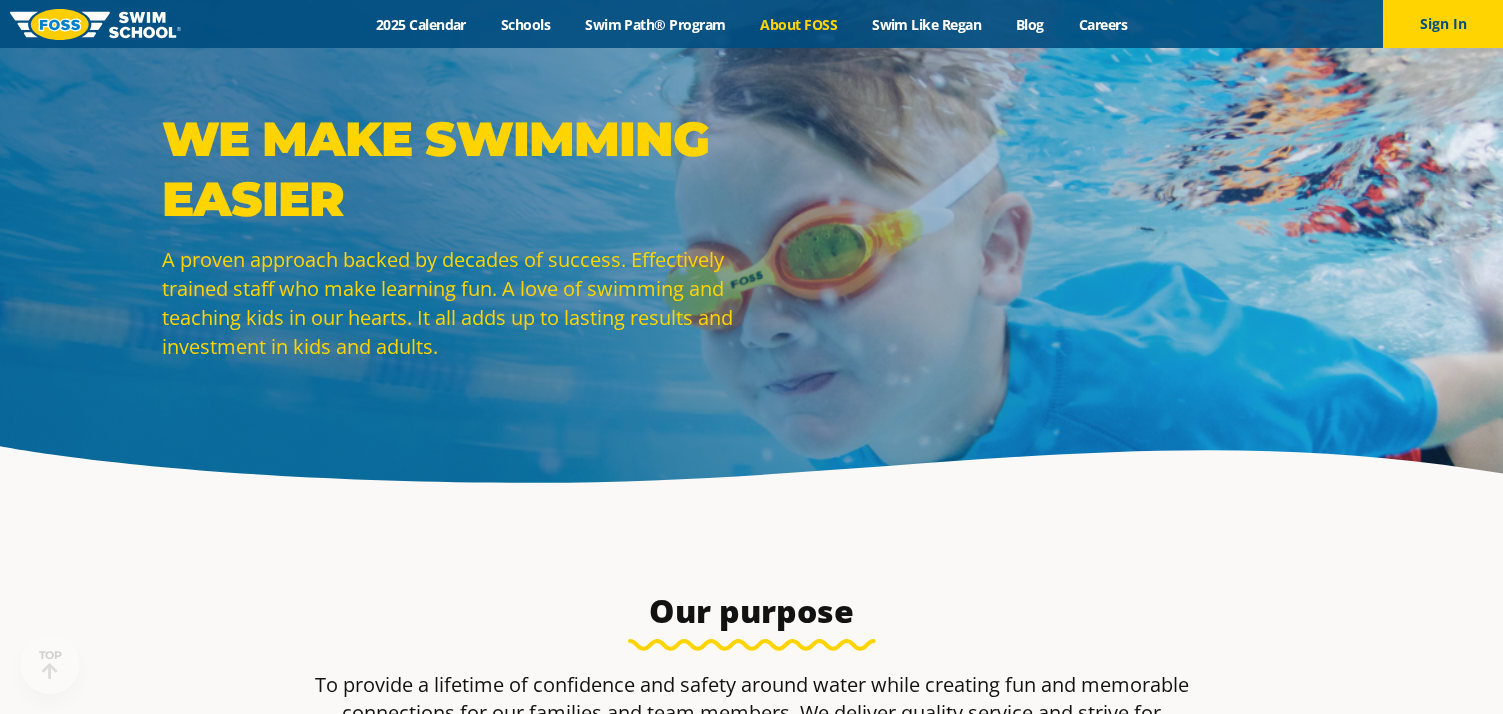 scroll, scrollTop: 355, scrollLeft: 0, axis: vertical 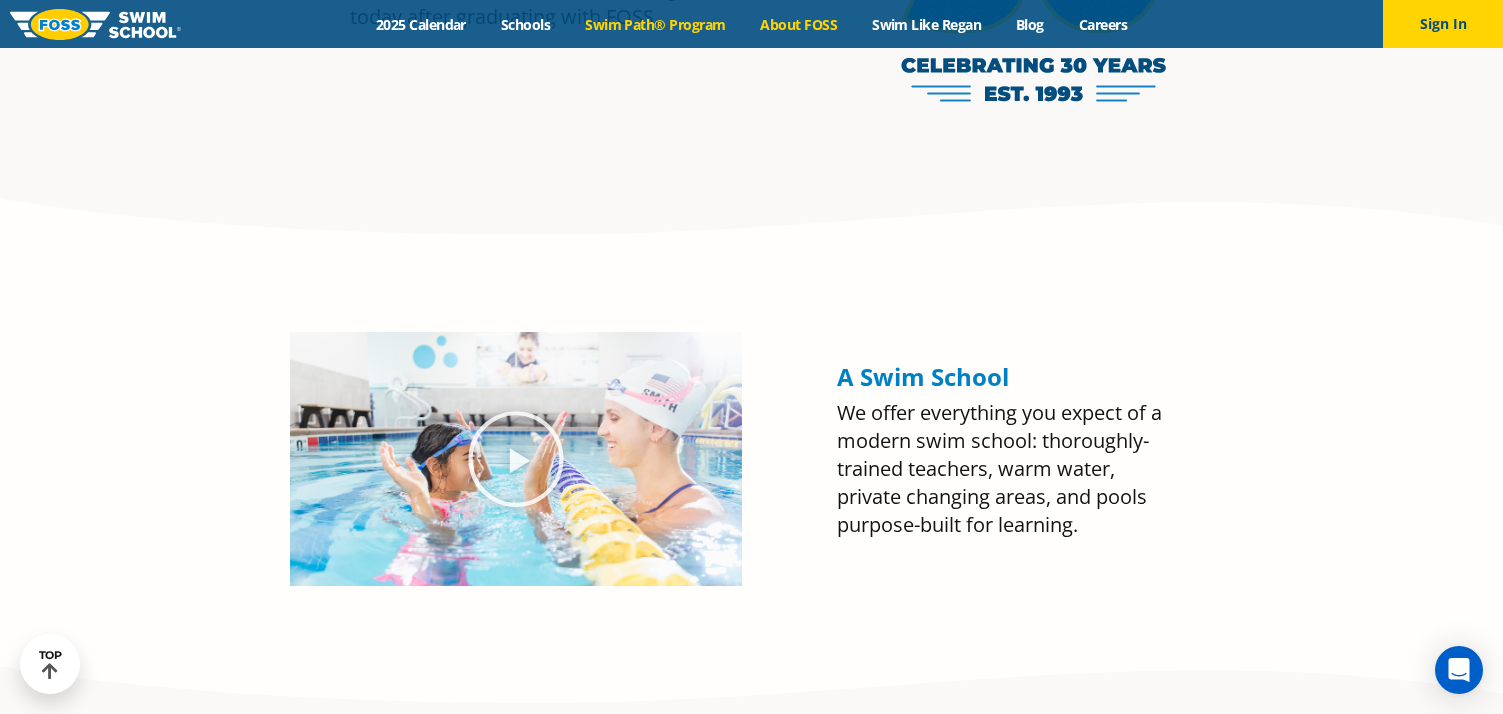 click on "Swim Path® Program" at bounding box center [655, 24] 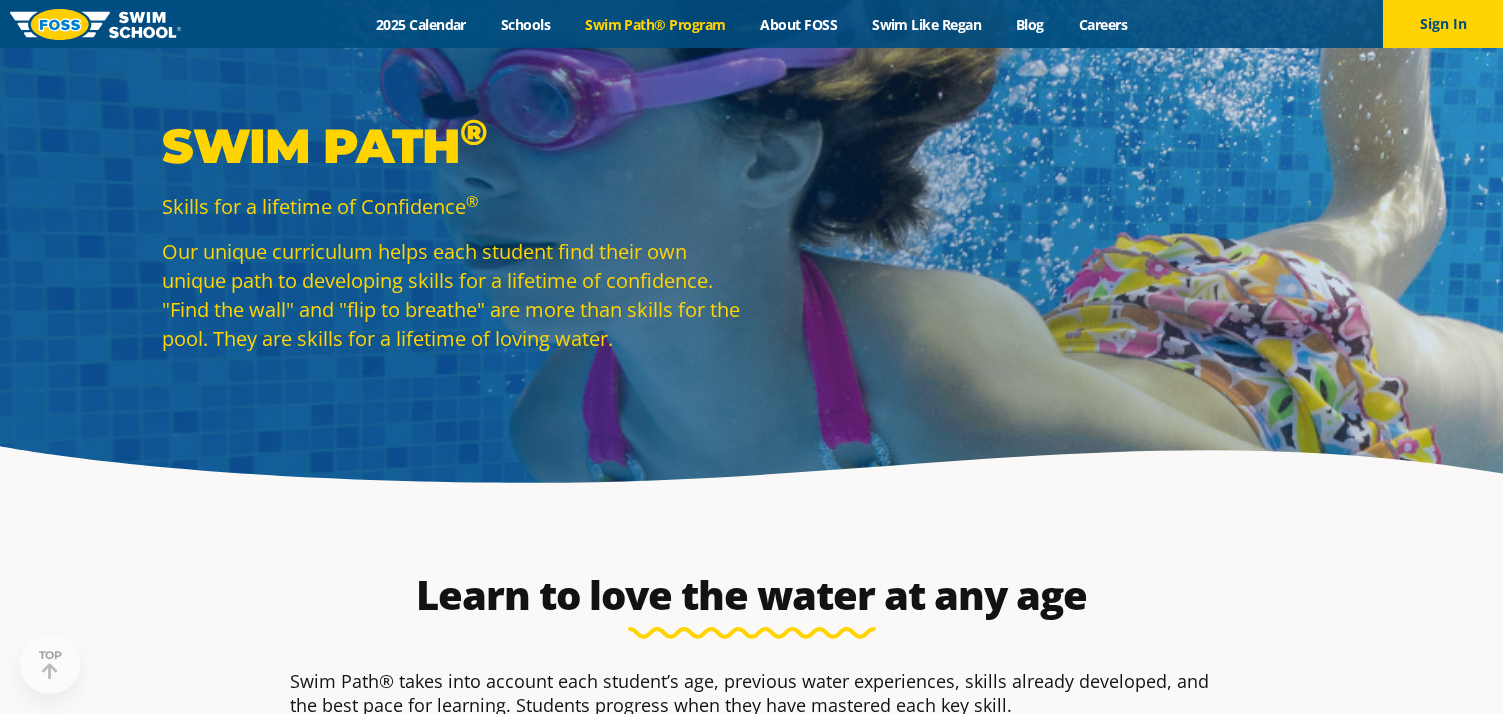 scroll, scrollTop: 473, scrollLeft: 0, axis: vertical 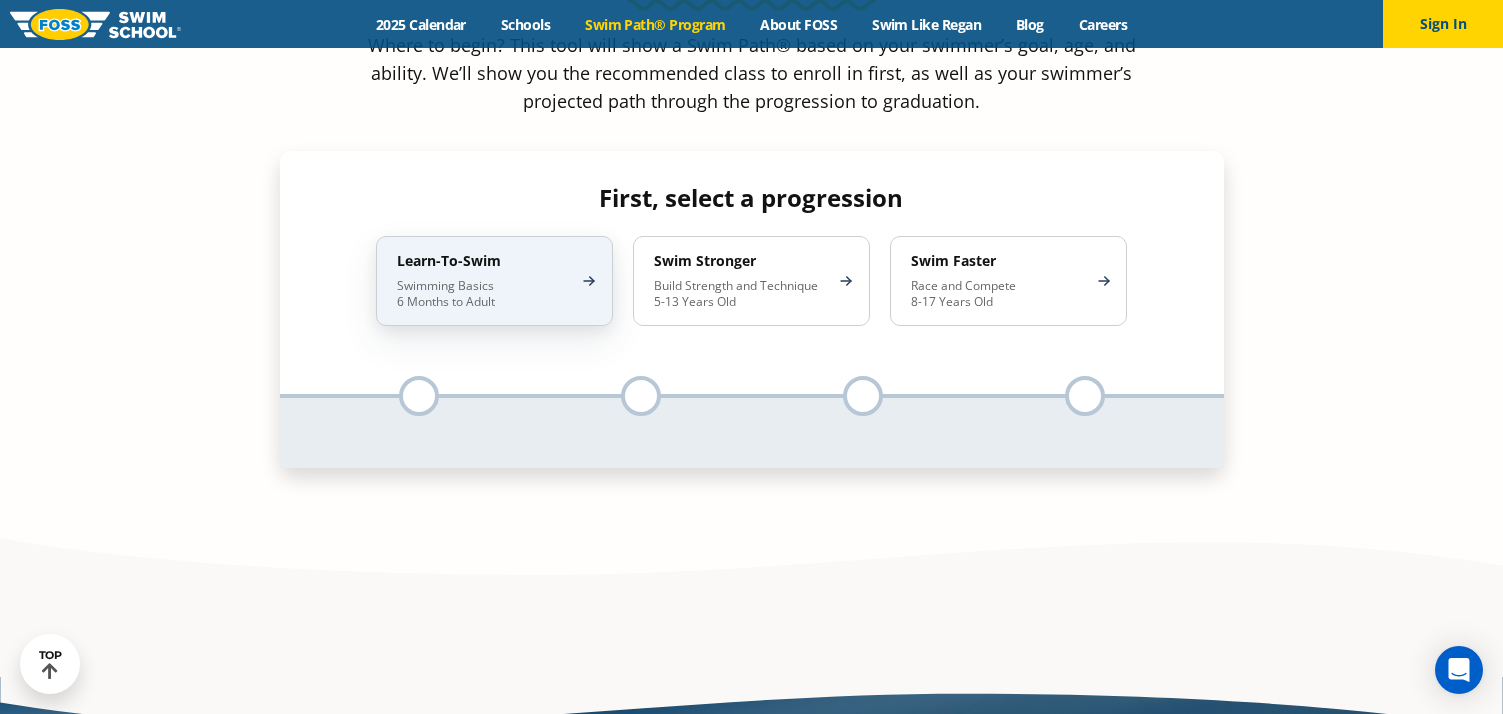click on "Swimming Basics 6 Months to Adult" at bounding box center (484, 294) 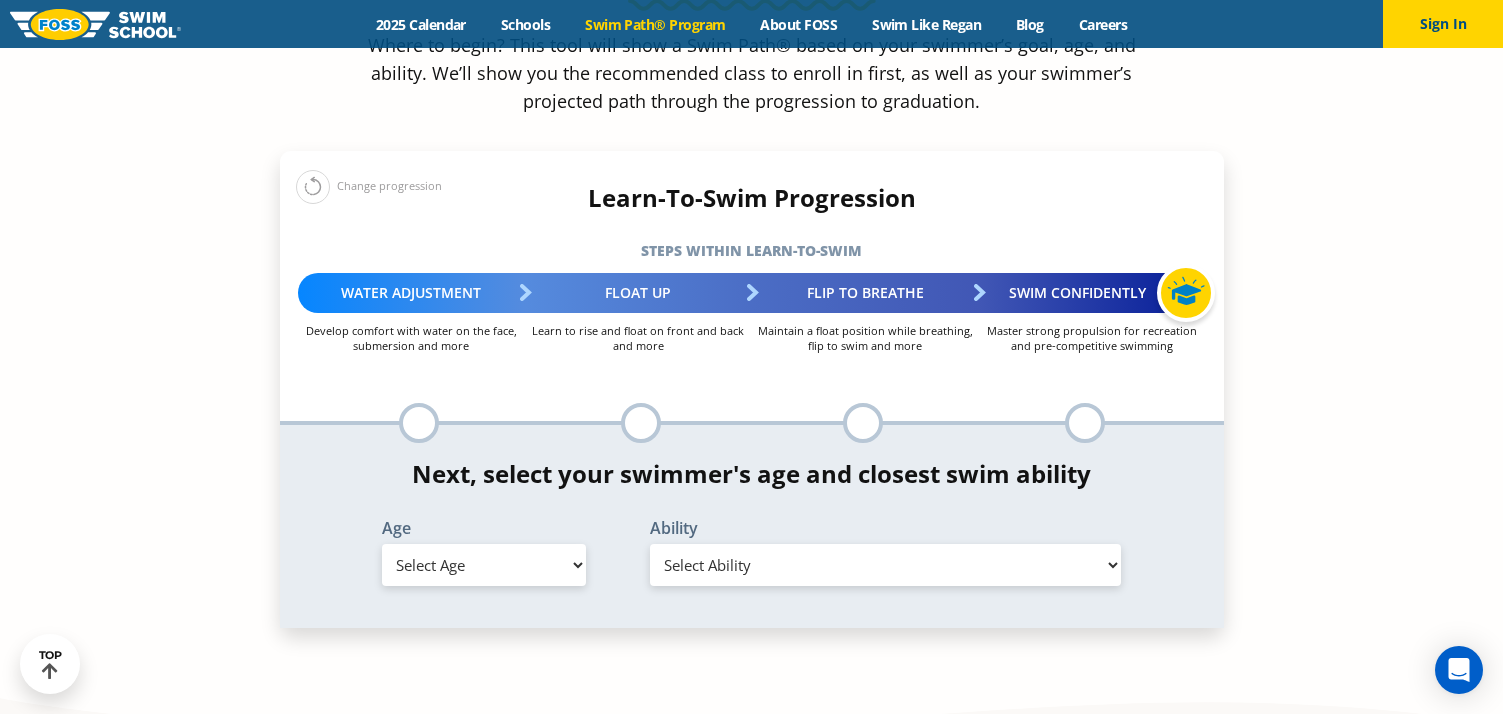 click on "Select Age 6 months - 1 year 1 year 2 years 3 years 4 years 5 years 6 years 7 years 8 years 9 years 10 years  11 years  12 years  13 years  14 years  15 years  16 years  17 years  Adult (18 years +)" at bounding box center [484, 565] 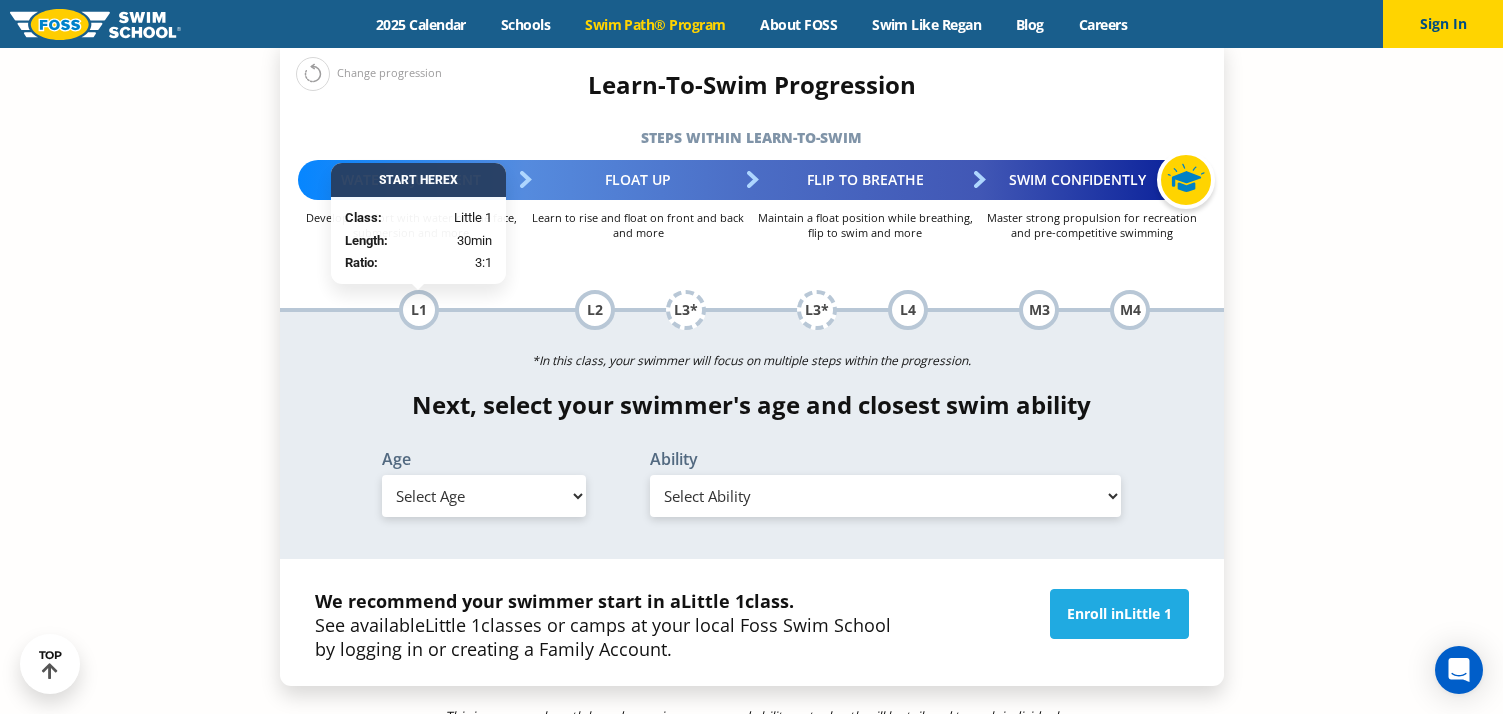 scroll, scrollTop: 1930, scrollLeft: 0, axis: vertical 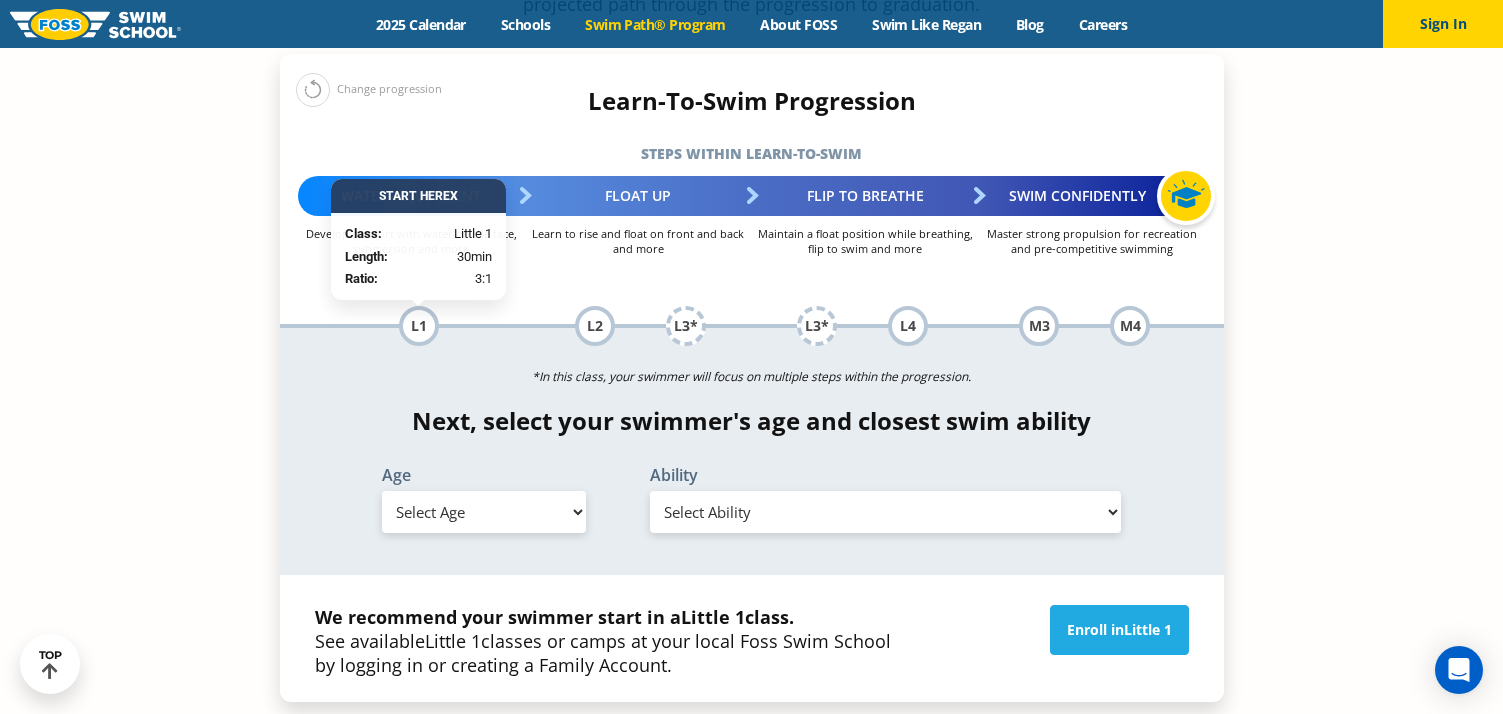 click on "Class:  Little 1" at bounding box center [418, 234] 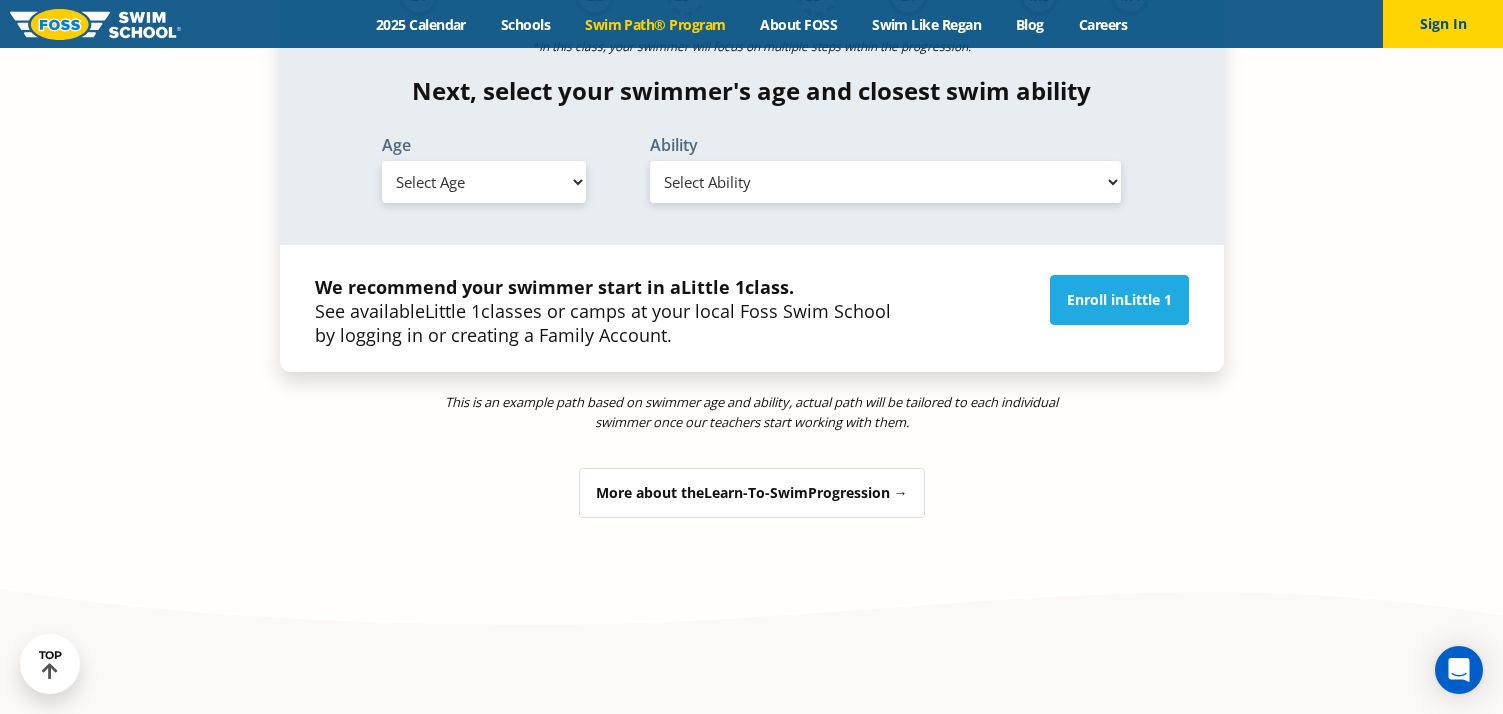 scroll, scrollTop: 2268, scrollLeft: 0, axis: vertical 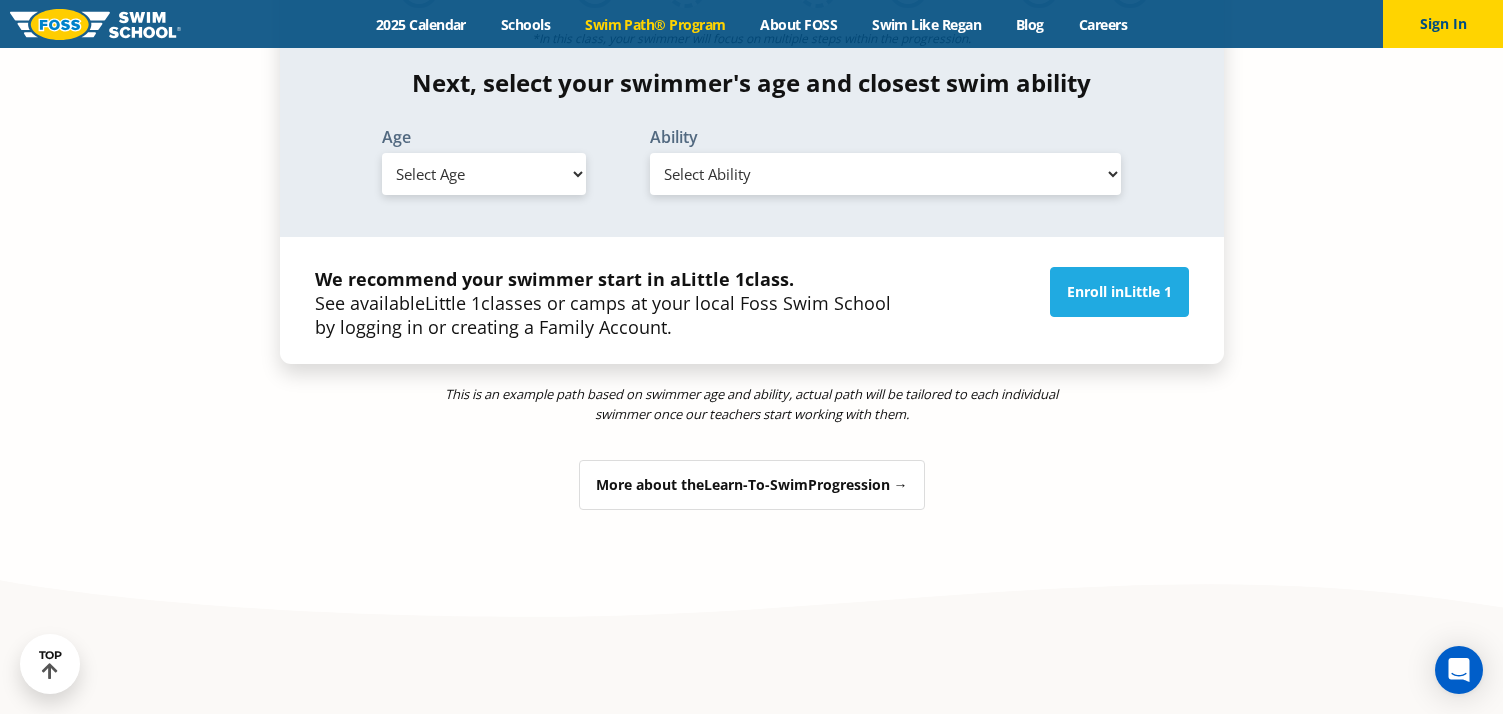 click on "Learn-To-Swim" at bounding box center [756, 484] 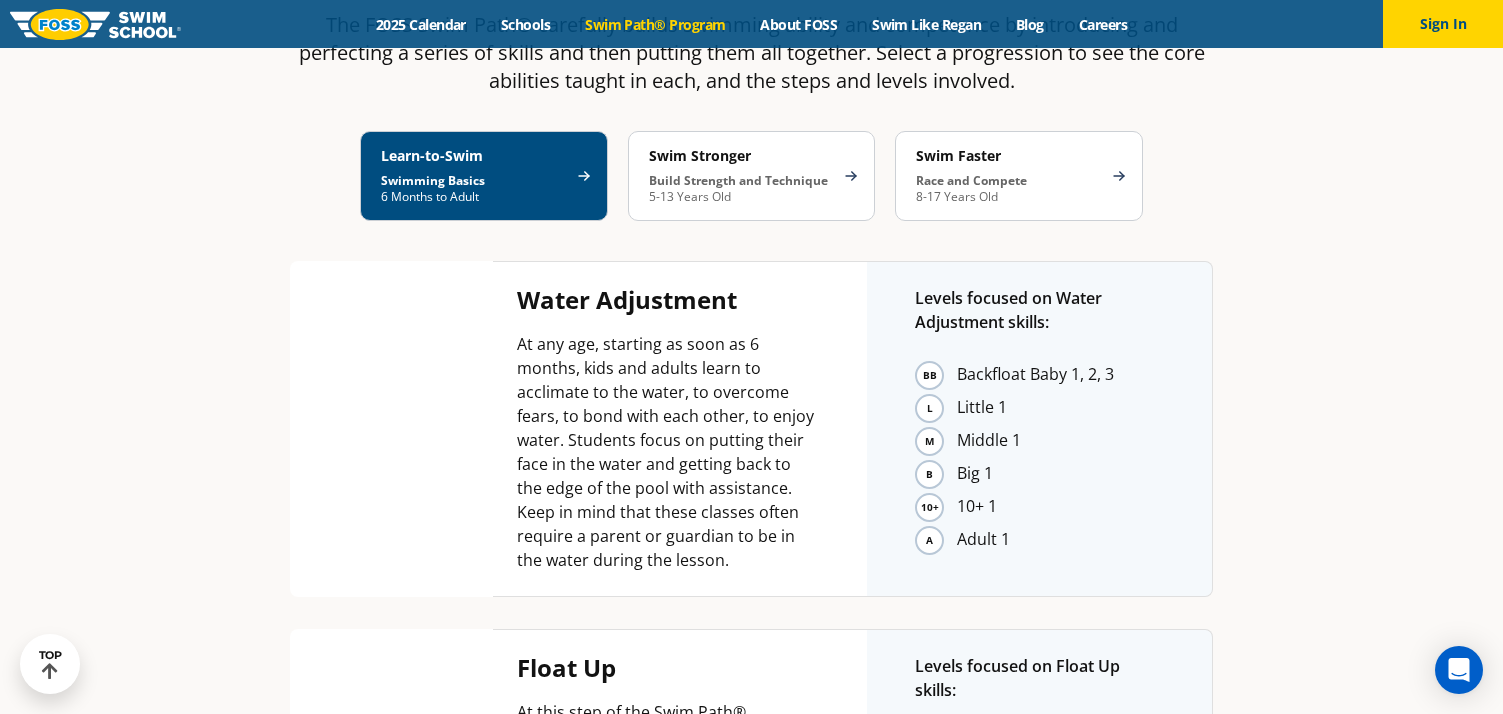 scroll, scrollTop: 3655, scrollLeft: 0, axis: vertical 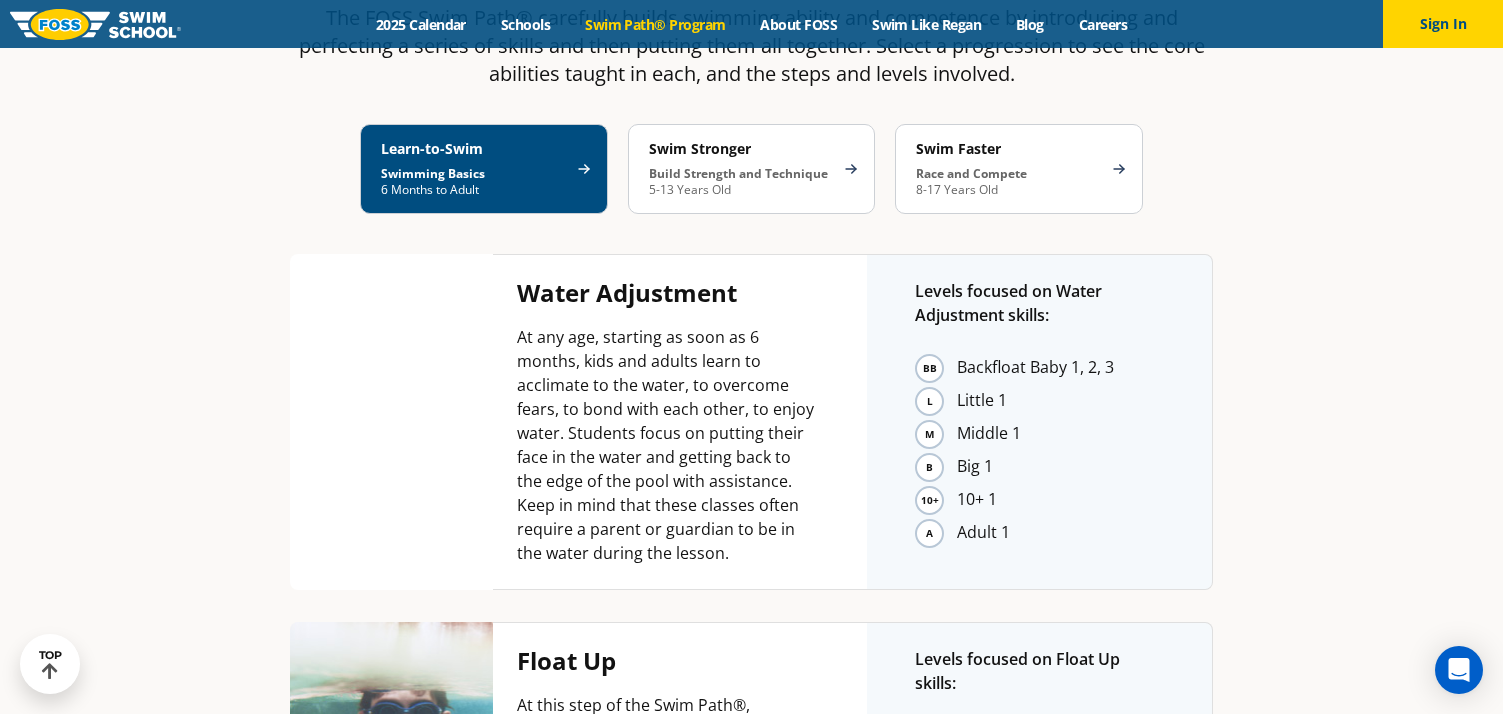 click on "Little 1" at bounding box center (1060, 401) 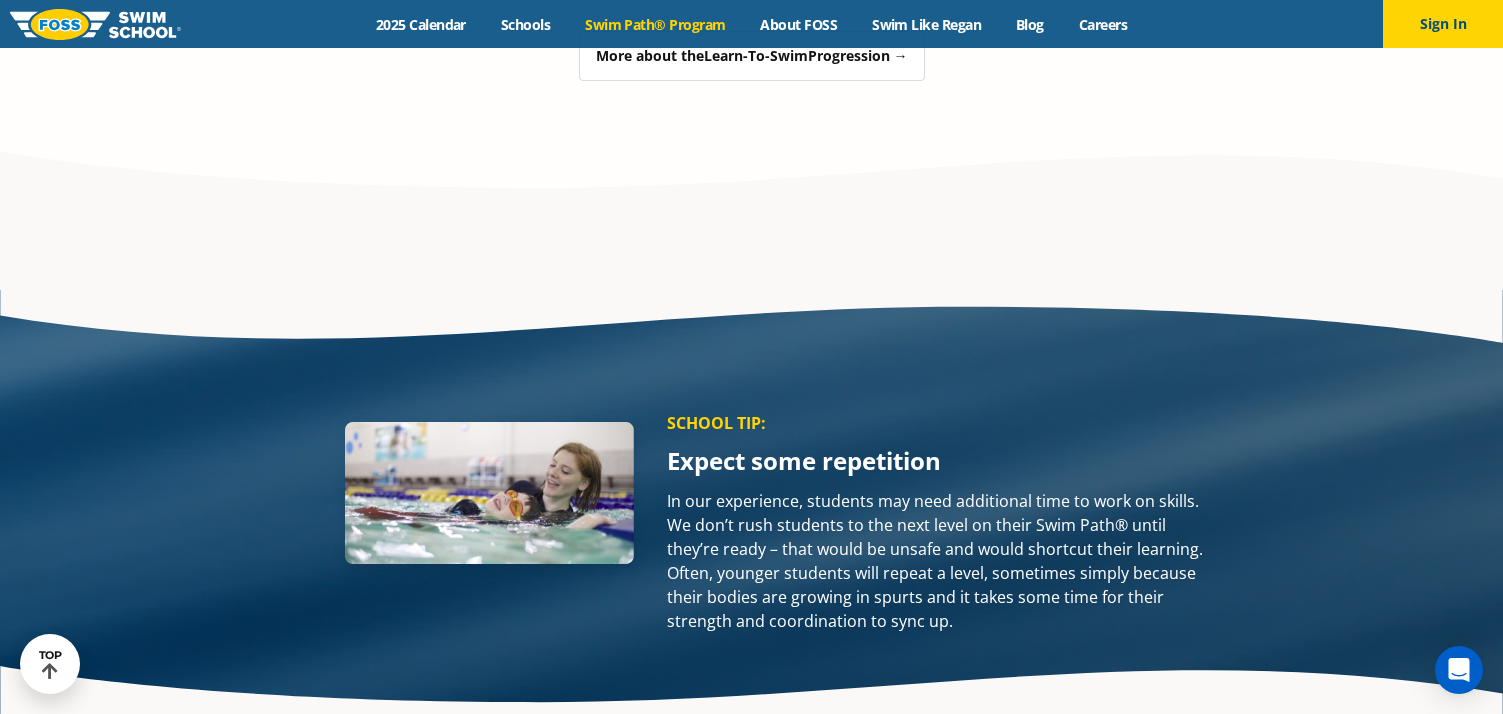 scroll, scrollTop: 2404, scrollLeft: 0, axis: vertical 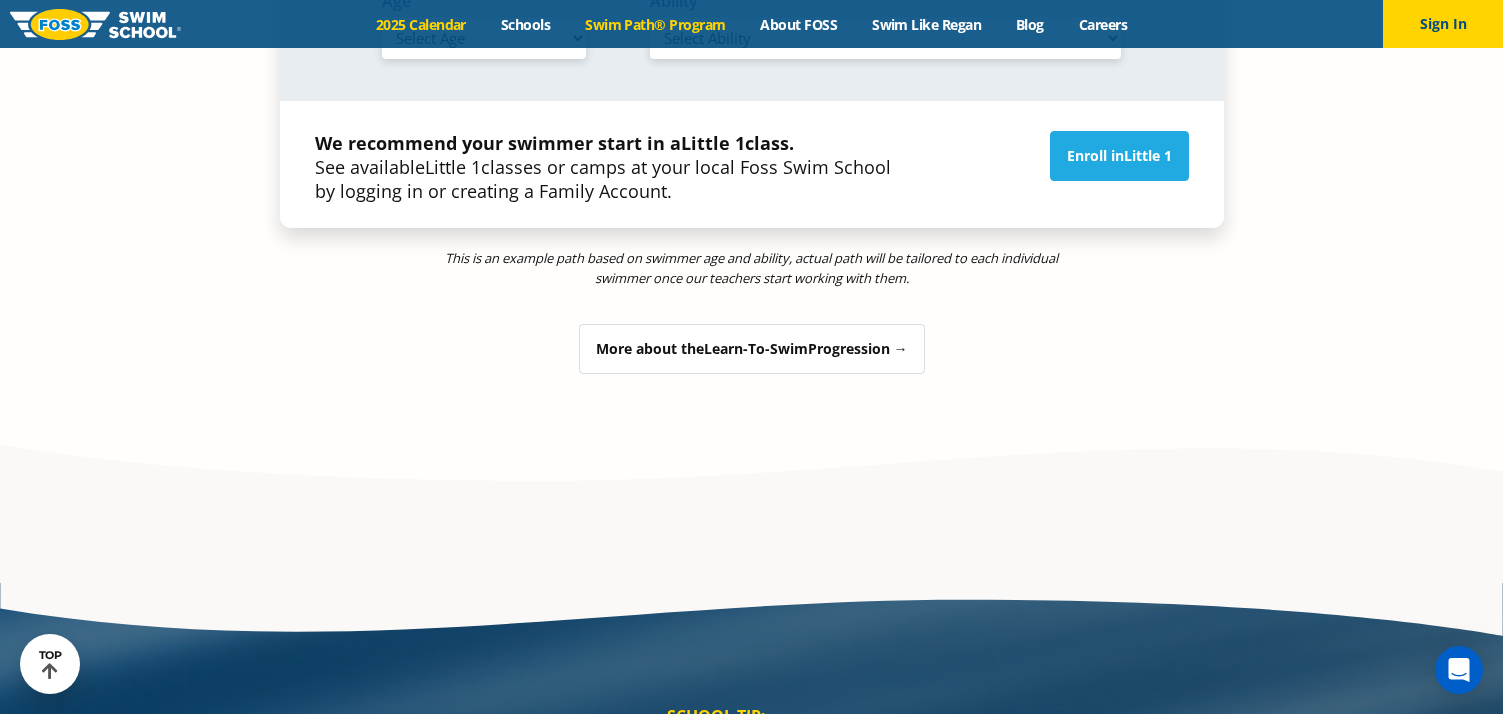 click on "2025 Calendar" at bounding box center (420, 24) 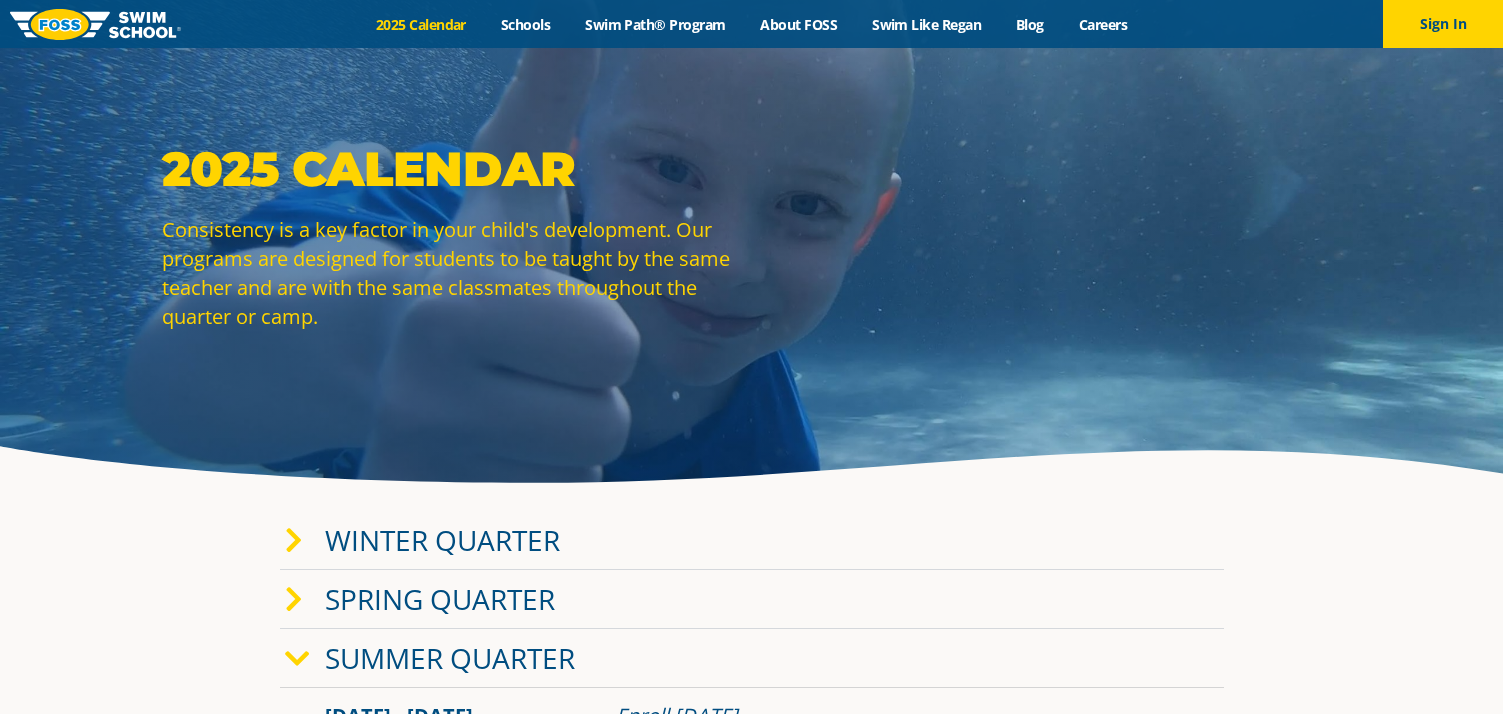 scroll, scrollTop: 0, scrollLeft: 0, axis: both 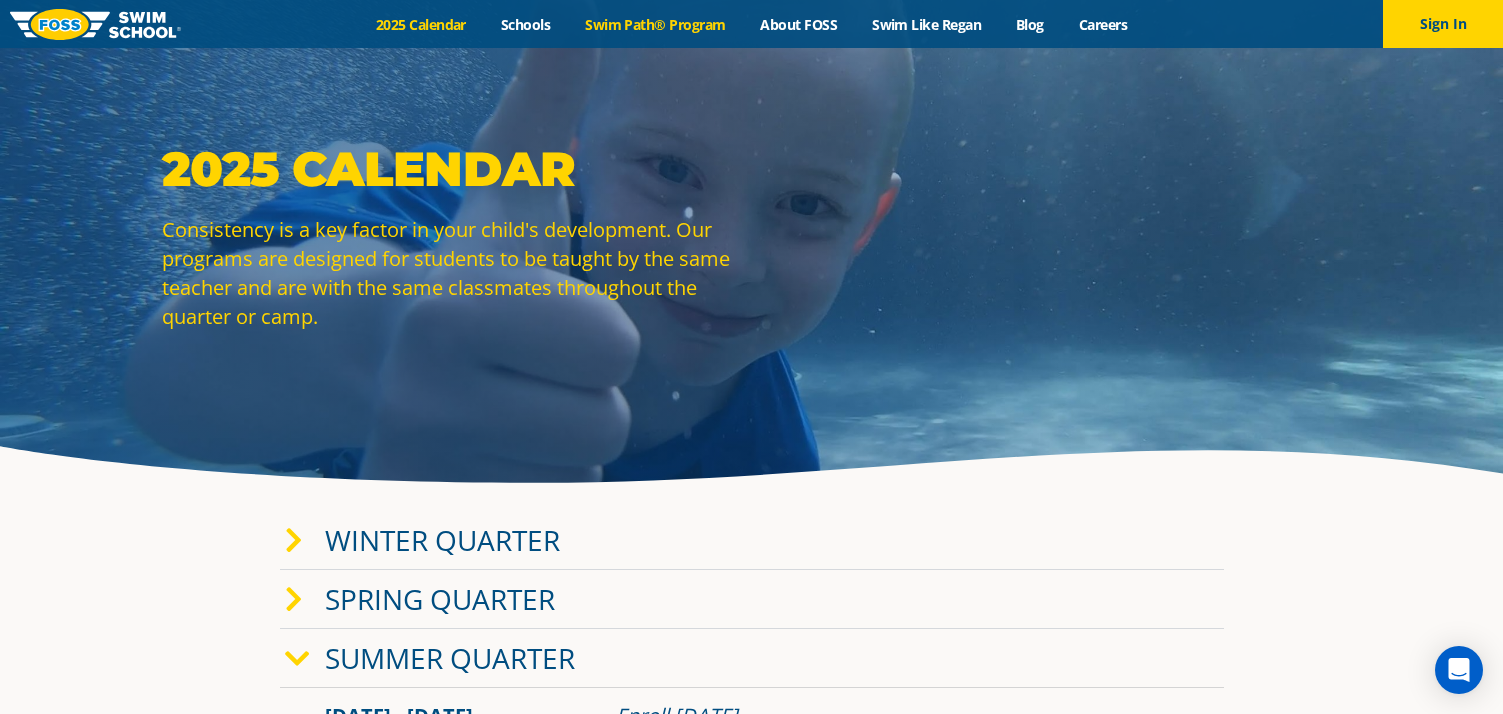 click on "Swim Path® Program" at bounding box center [655, 24] 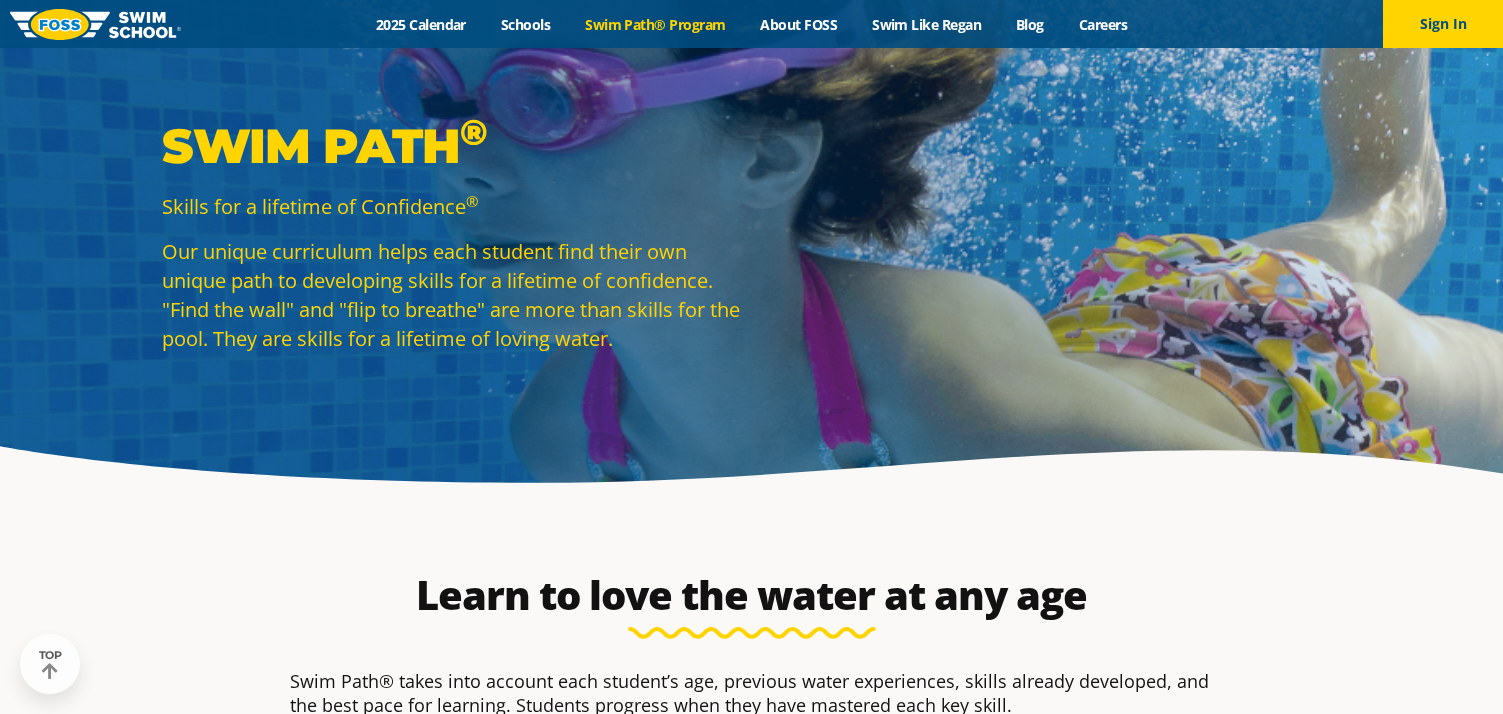 scroll, scrollTop: 691, scrollLeft: 0, axis: vertical 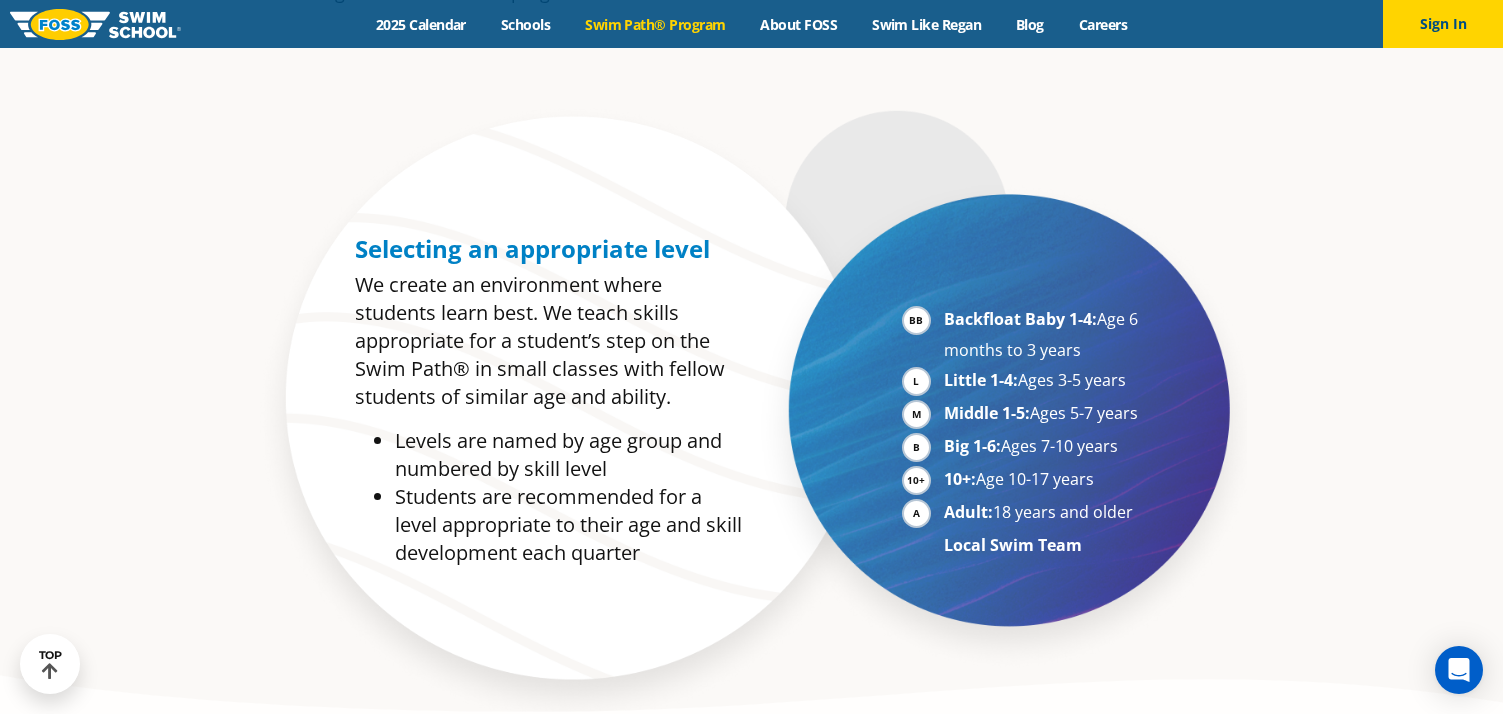 click on "Little 1-4:  Ages 3-5 years" at bounding box center [1066, 381] 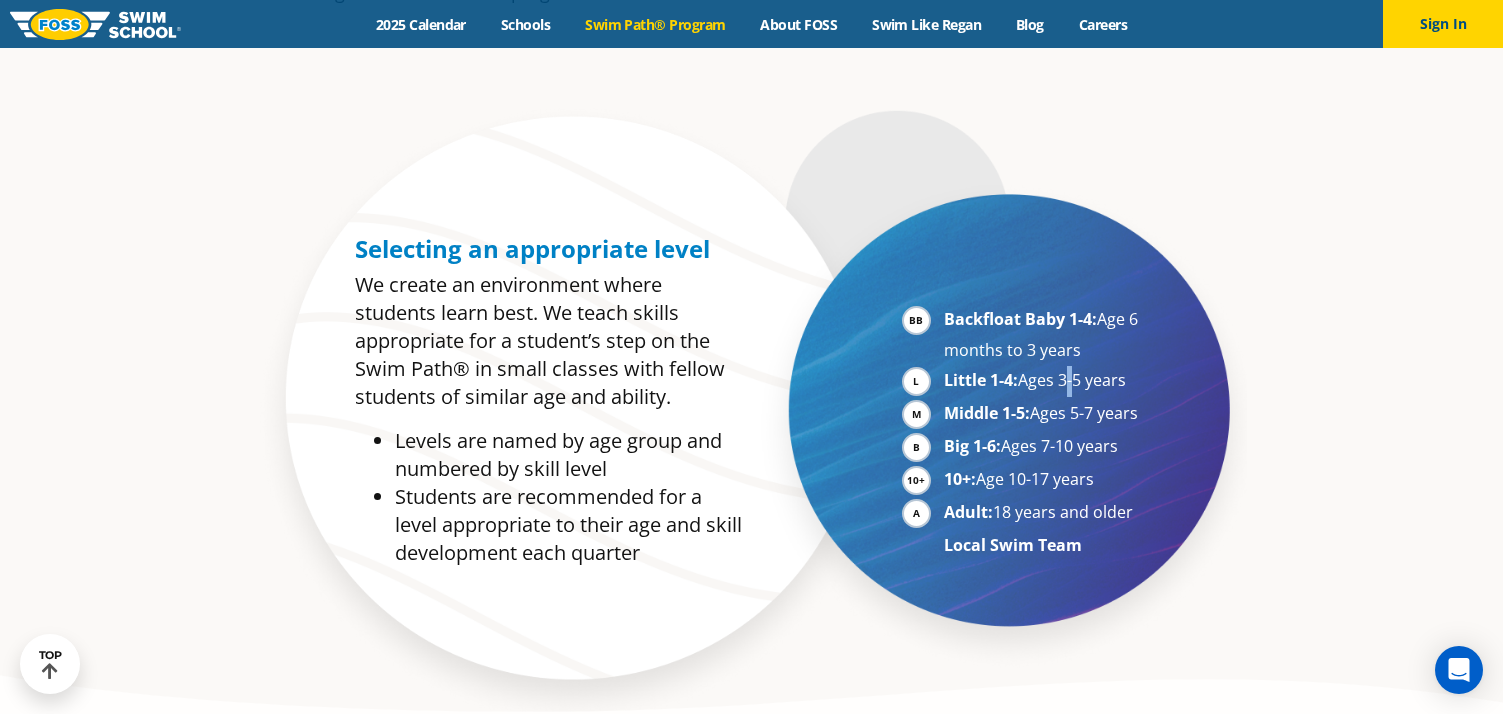 click on "Little 1-4:  Ages 3-5 years" at bounding box center [1066, 381] 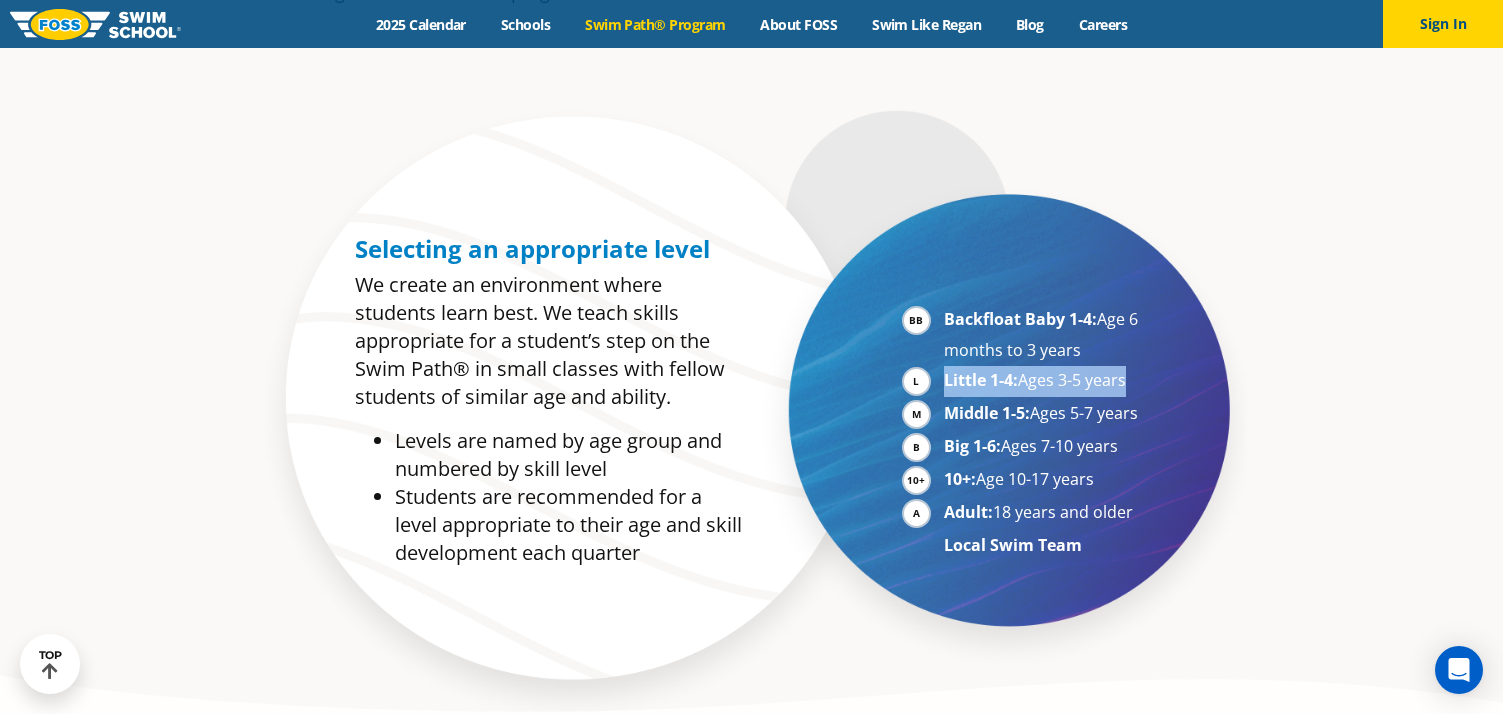 click on "Little 1-4:  Ages 3-5 years" at bounding box center [1066, 381] 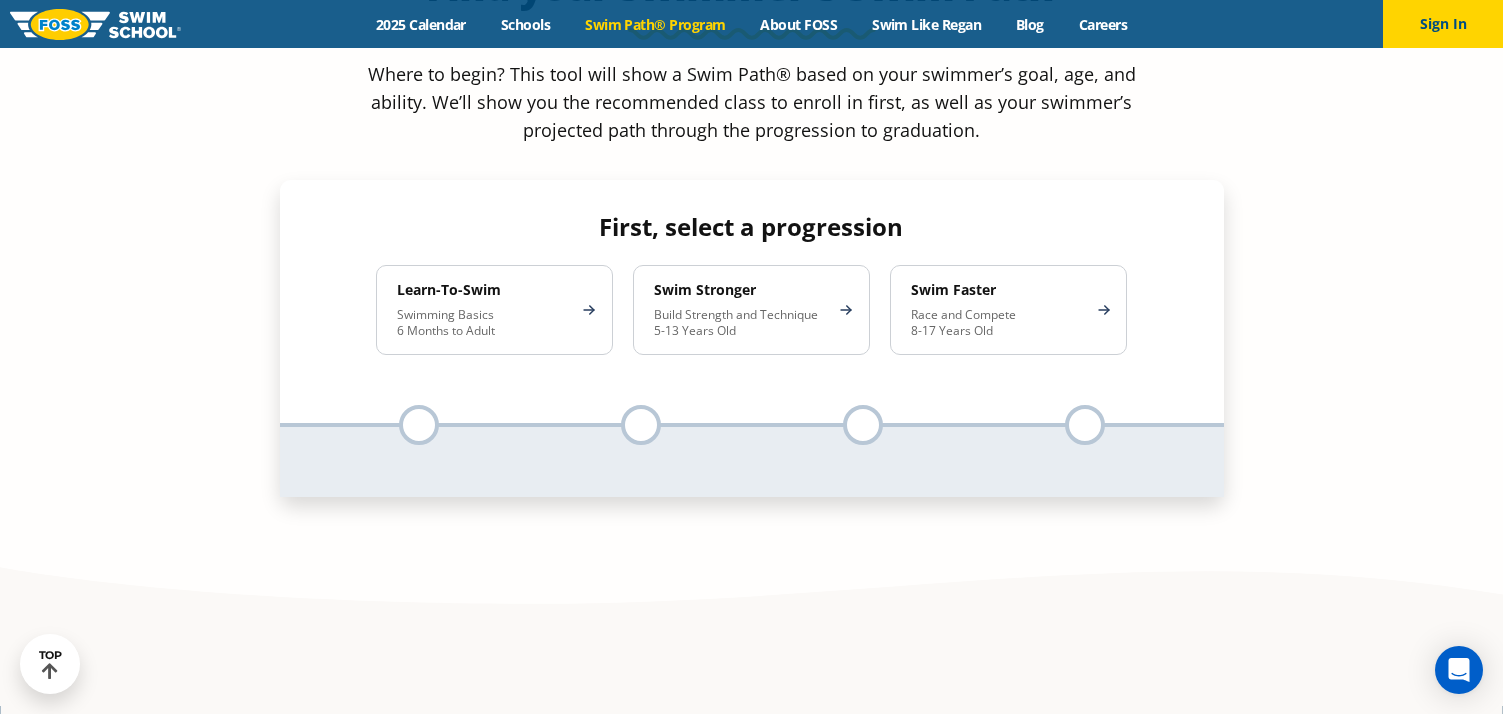 scroll, scrollTop: 1802, scrollLeft: 0, axis: vertical 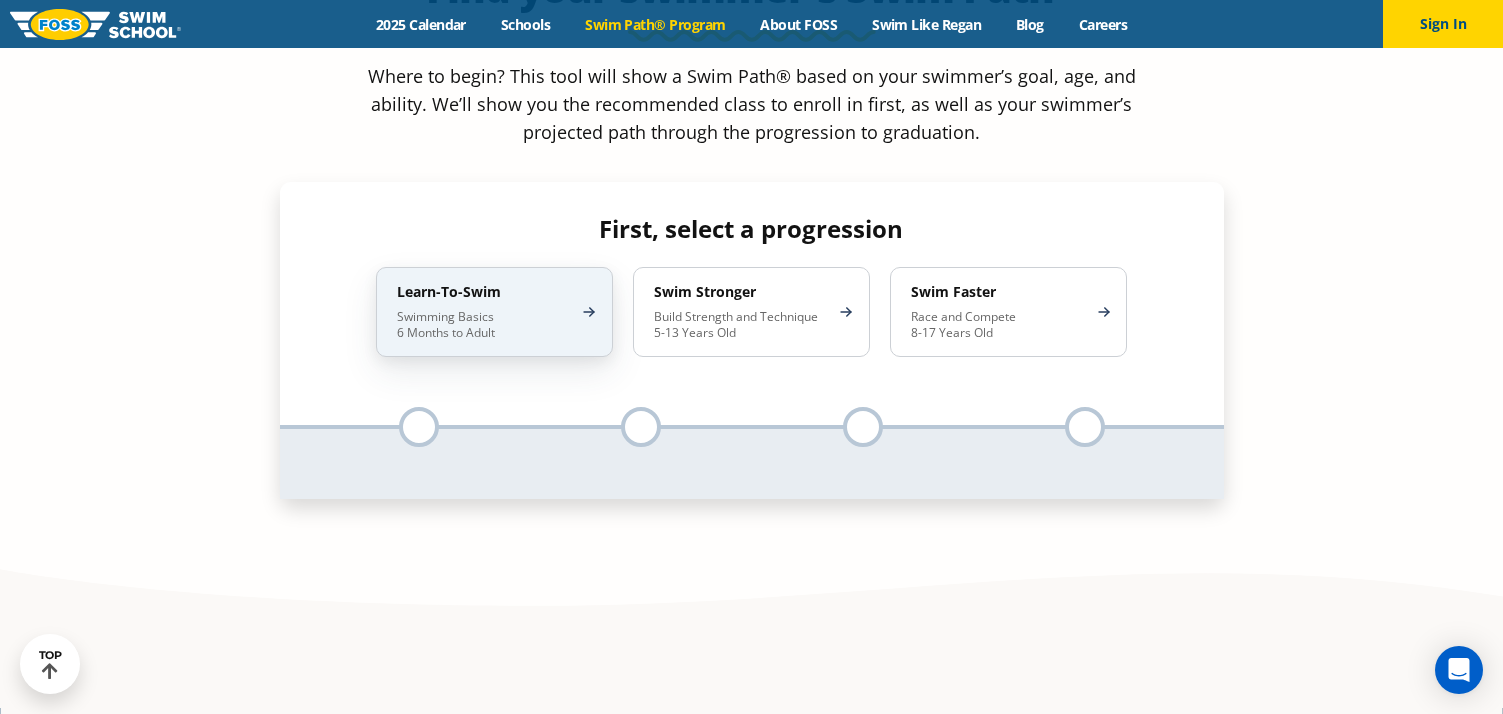 click on "Learn-To-Swim Swimming Basics 6 Months to Adult" at bounding box center (494, 312) 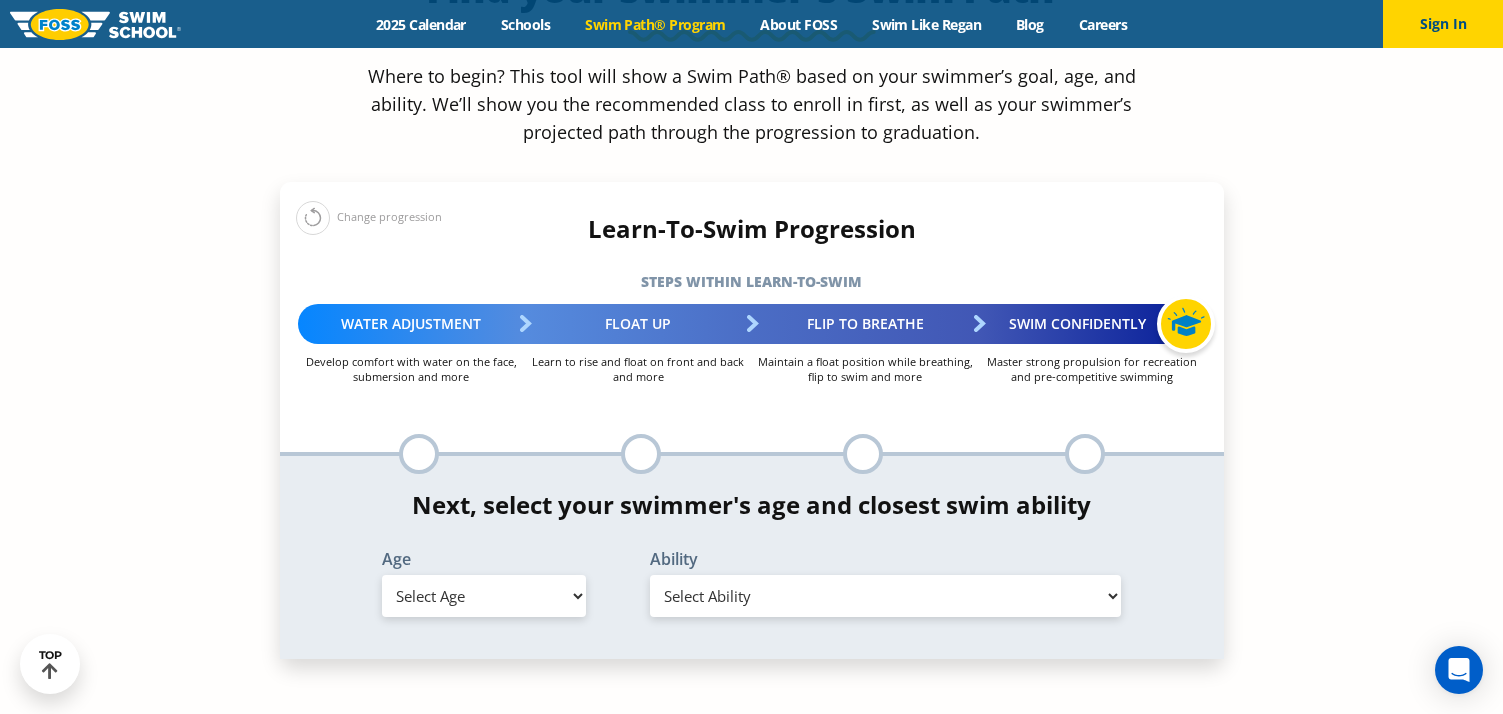click on "Select Age 6 months - 1 year 1 year 2 years 3 years 4 years 5 years 6 years 7 years 8 years 9 years 10 years  11 years  12 years  13 years  14 years  15 years  16 years  17 years  Adult (18 years +)" at bounding box center [484, 596] 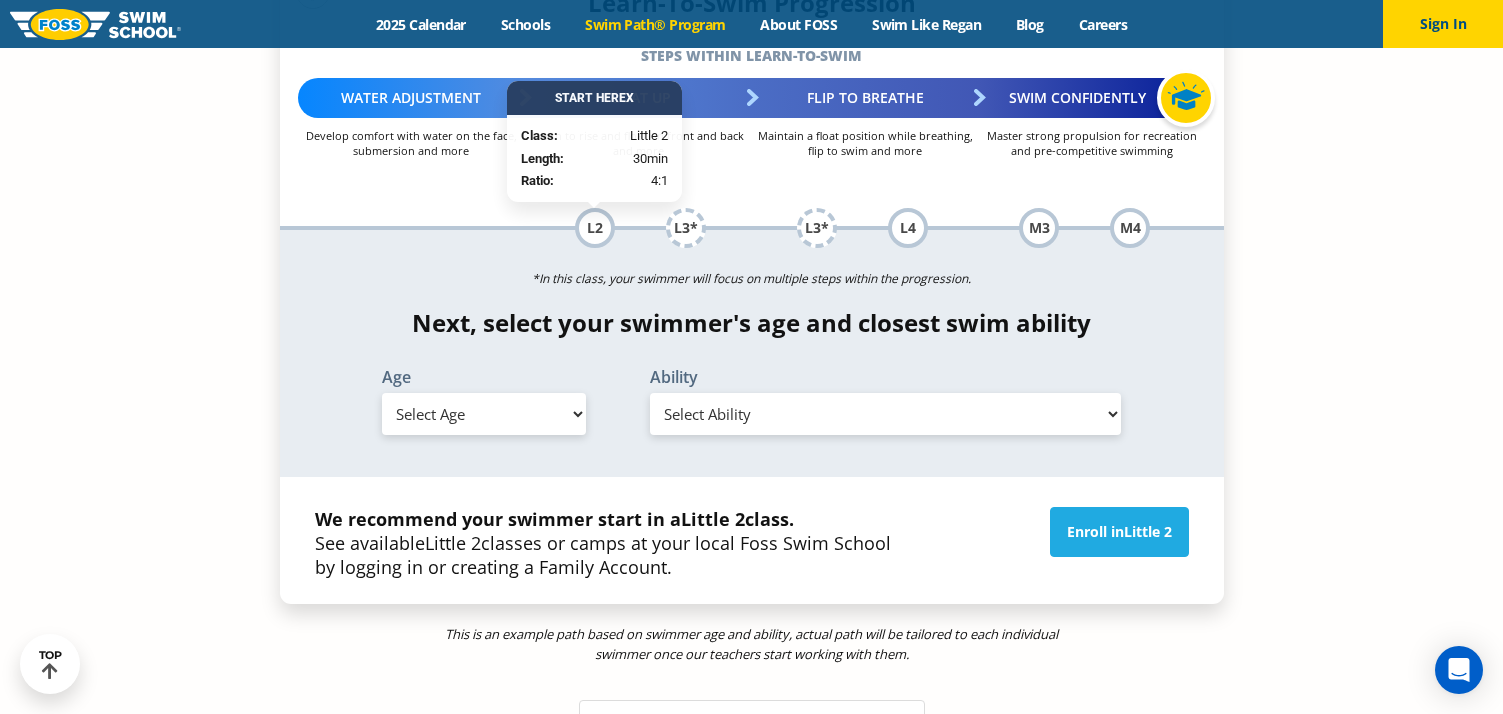 scroll, scrollTop: 2029, scrollLeft: 0, axis: vertical 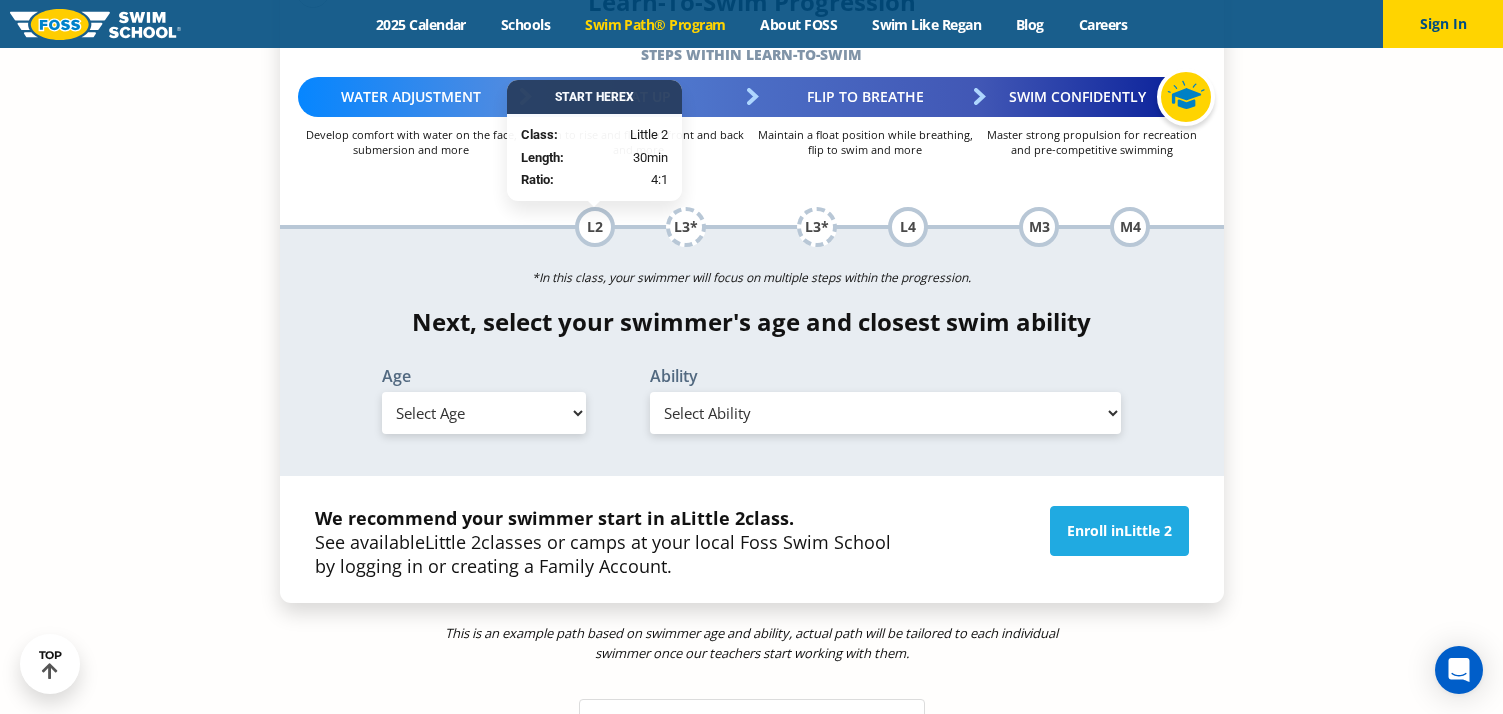 click on "Select Ability First in-water experience When in the water, reliant on a life jacket or floatation device Uncomfortable putting face in the water and/or getting water on ears while floating on back Swims 5 feet with face in the water, unassisted by a person or floatie I would be comfortable if my child fell in the water and confident they would be able to get back to the edge with no assistance In open water, able to swim for at least 15 ft back to safety while flipping from front to back to breathe/float" at bounding box center (886, 413) 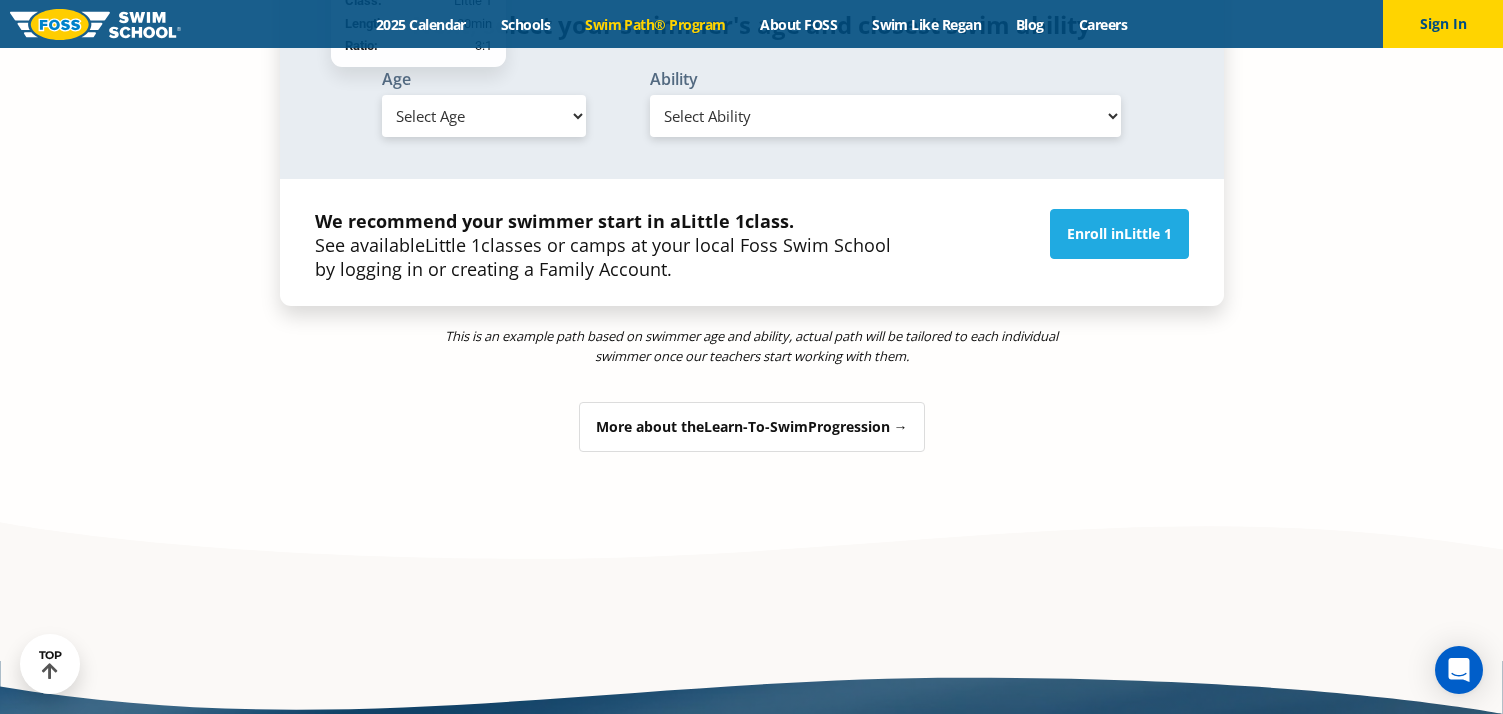 scroll, scrollTop: 2340, scrollLeft: 0, axis: vertical 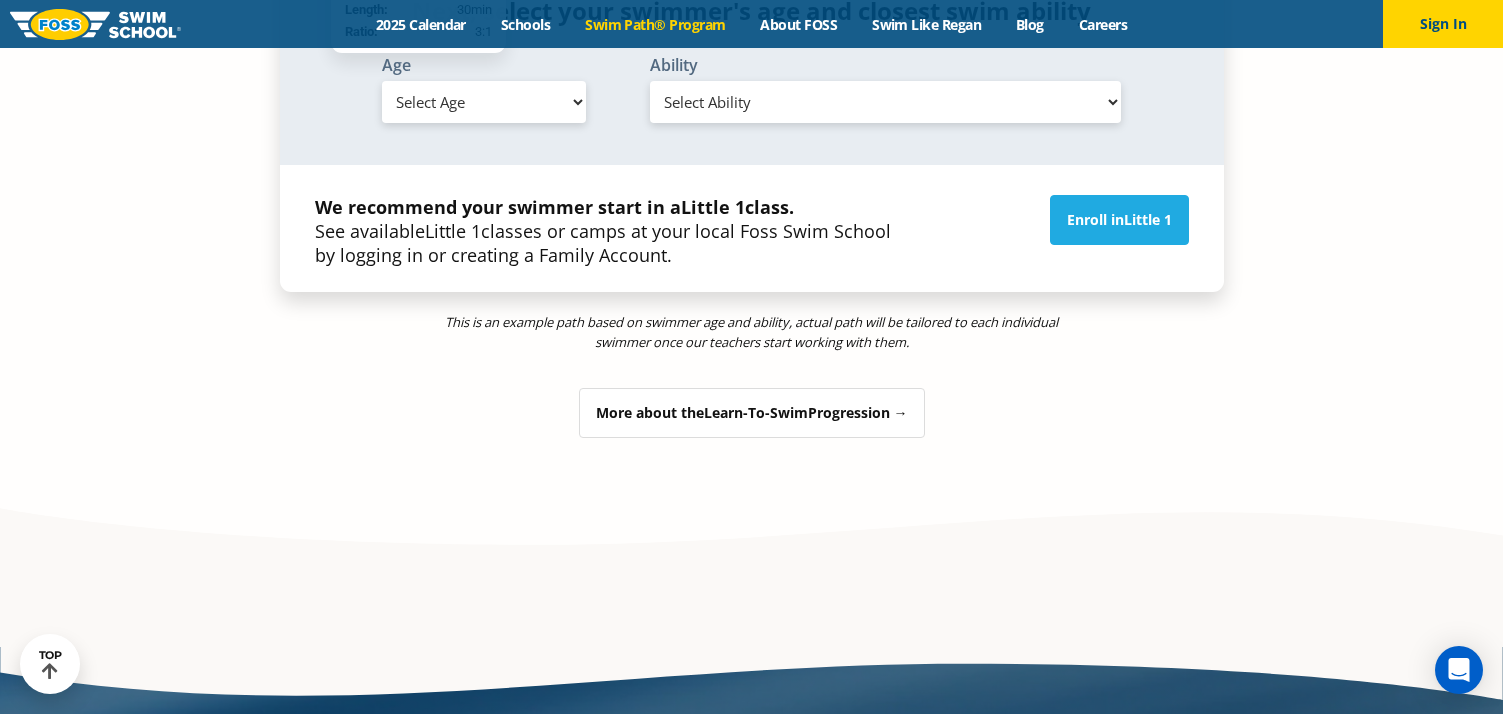 click on "More about the  Learn-To-Swim  Progression →" at bounding box center [752, 413] 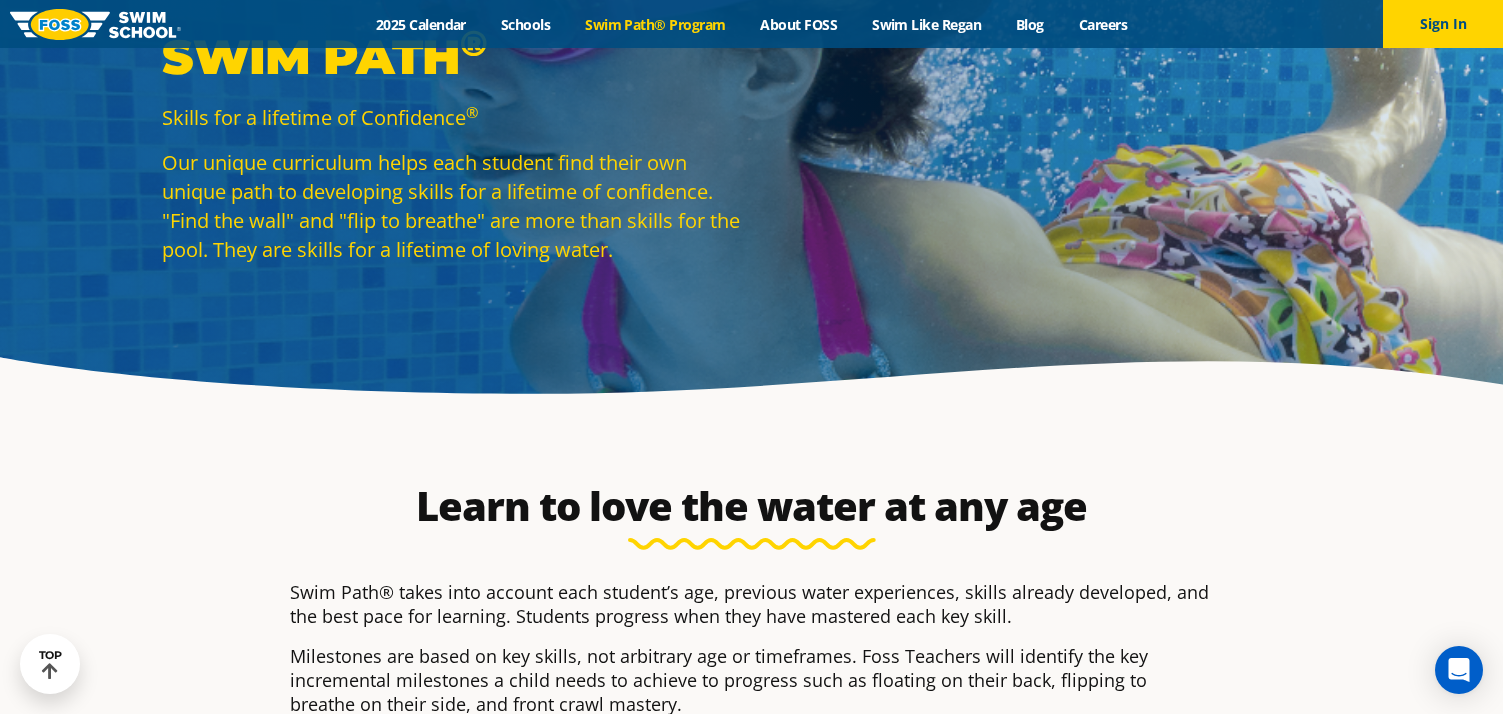 scroll, scrollTop: 0, scrollLeft: 0, axis: both 